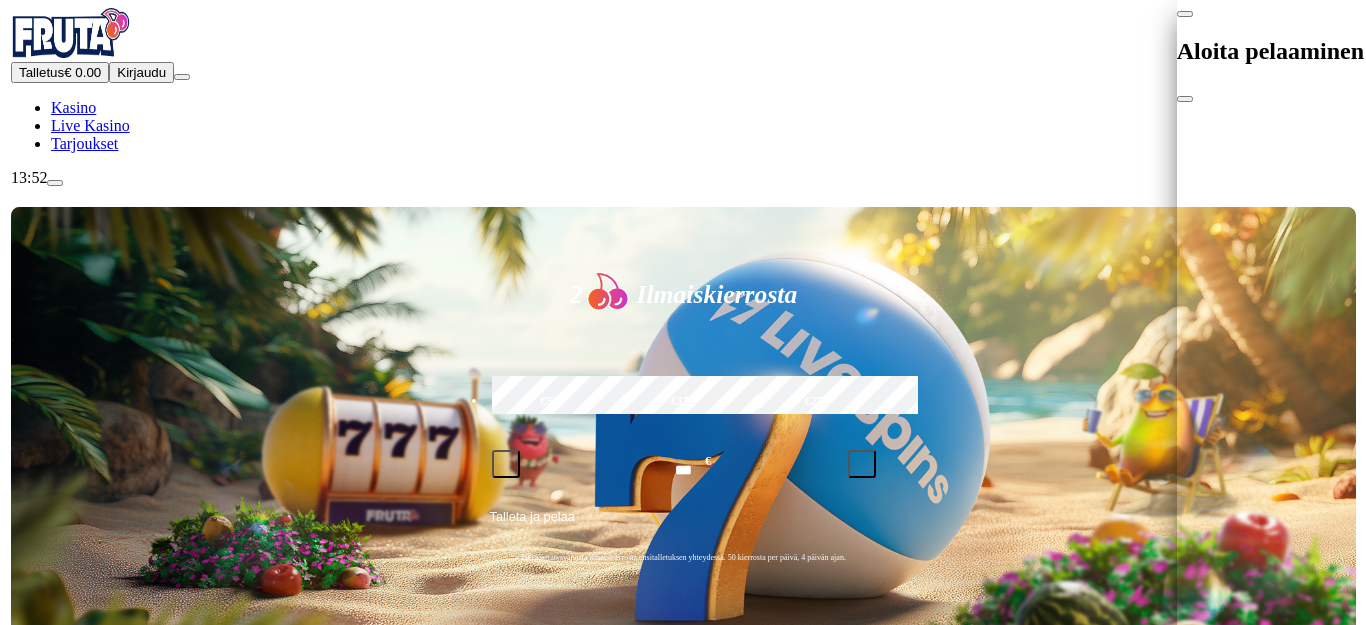 scroll, scrollTop: 0, scrollLeft: 0, axis: both 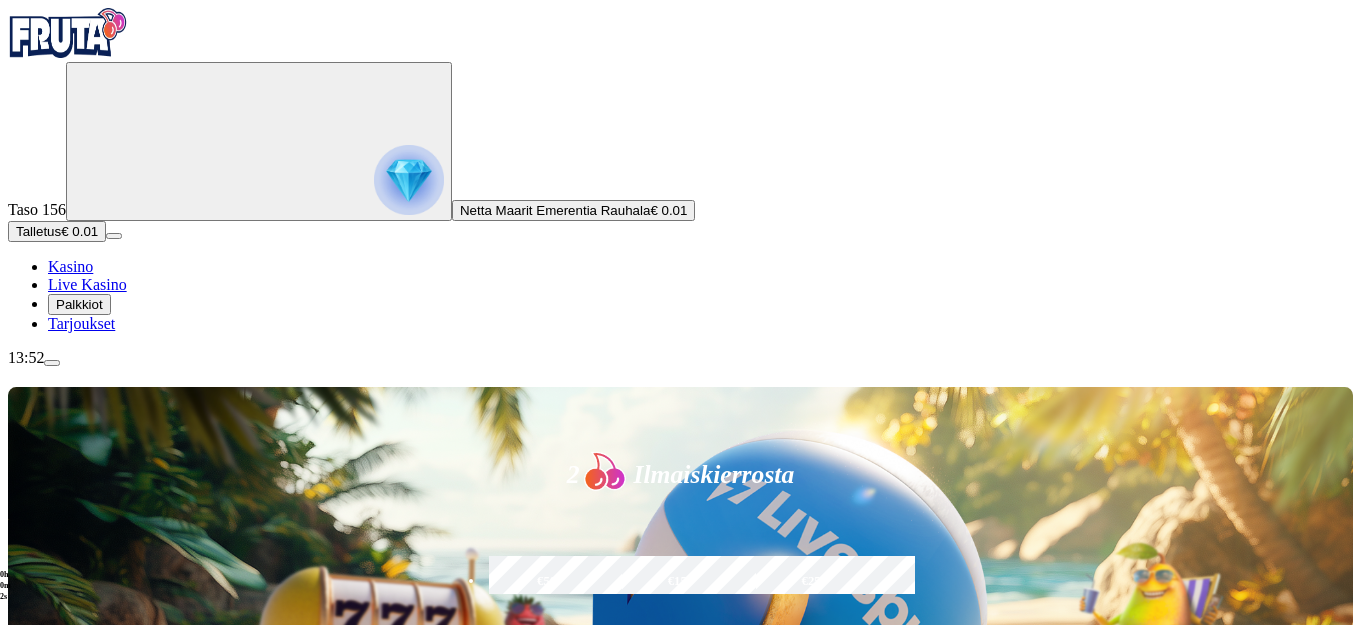 click on "Palkkiot" at bounding box center [79, 304] 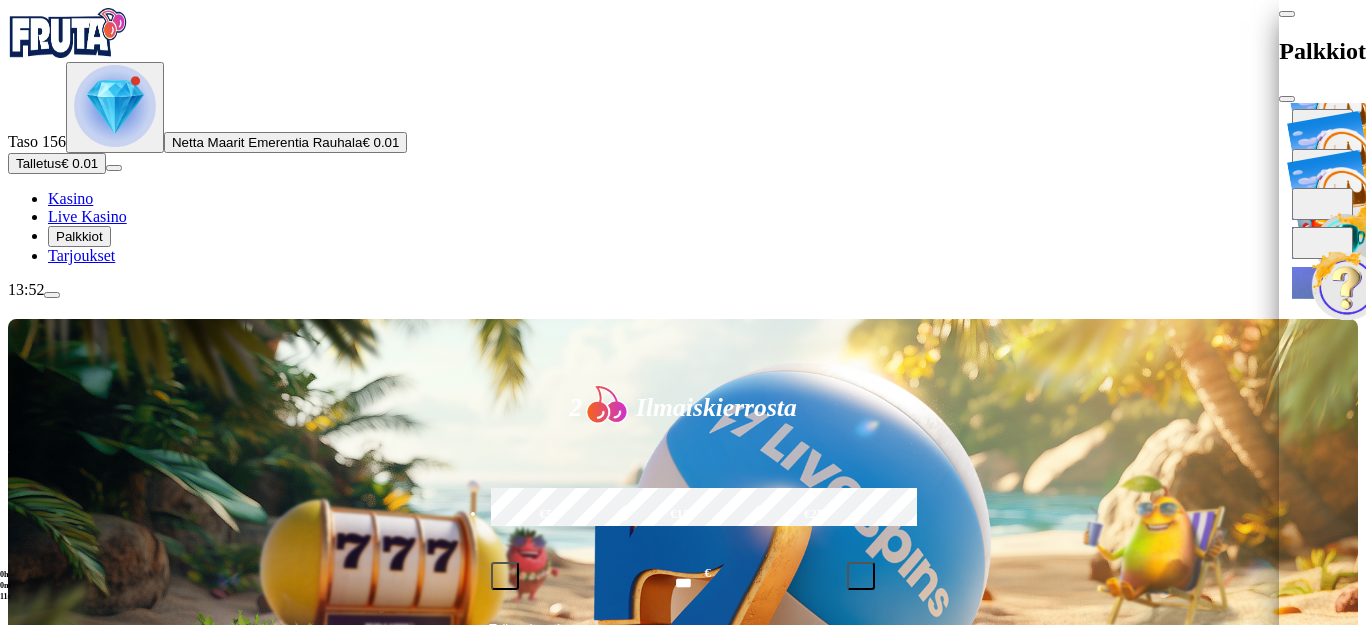 scroll, scrollTop: 83, scrollLeft: 0, axis: vertical 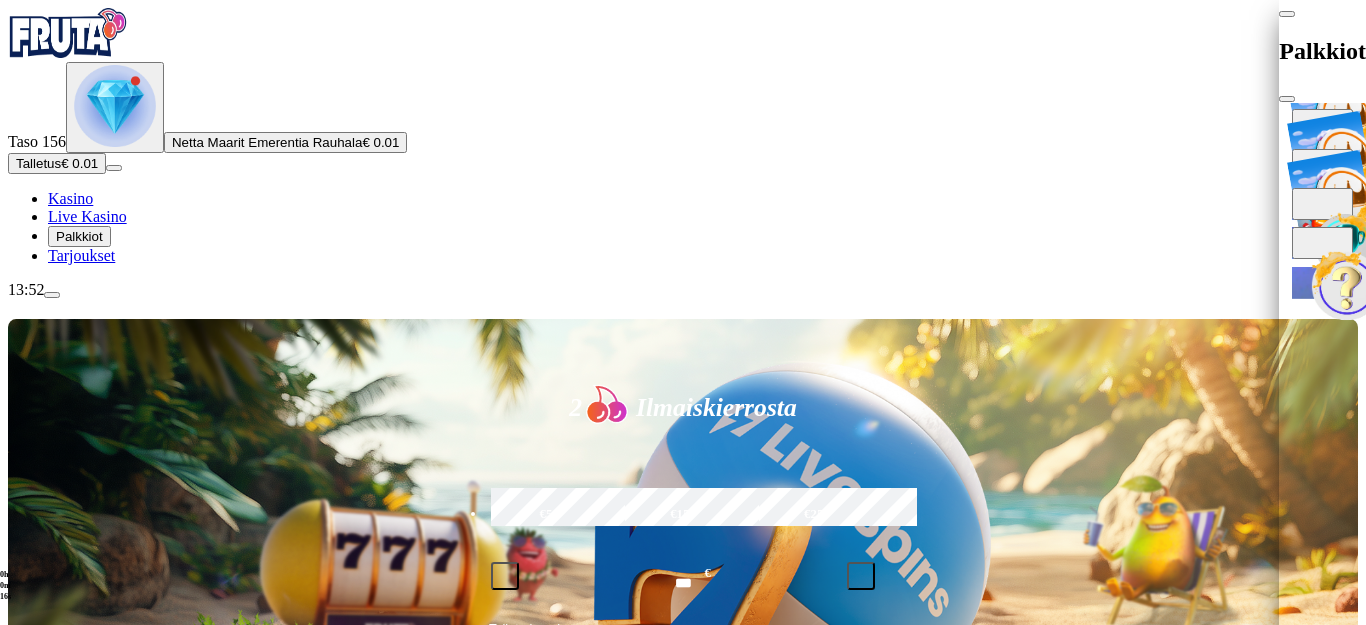 click at bounding box center (1322, 125) 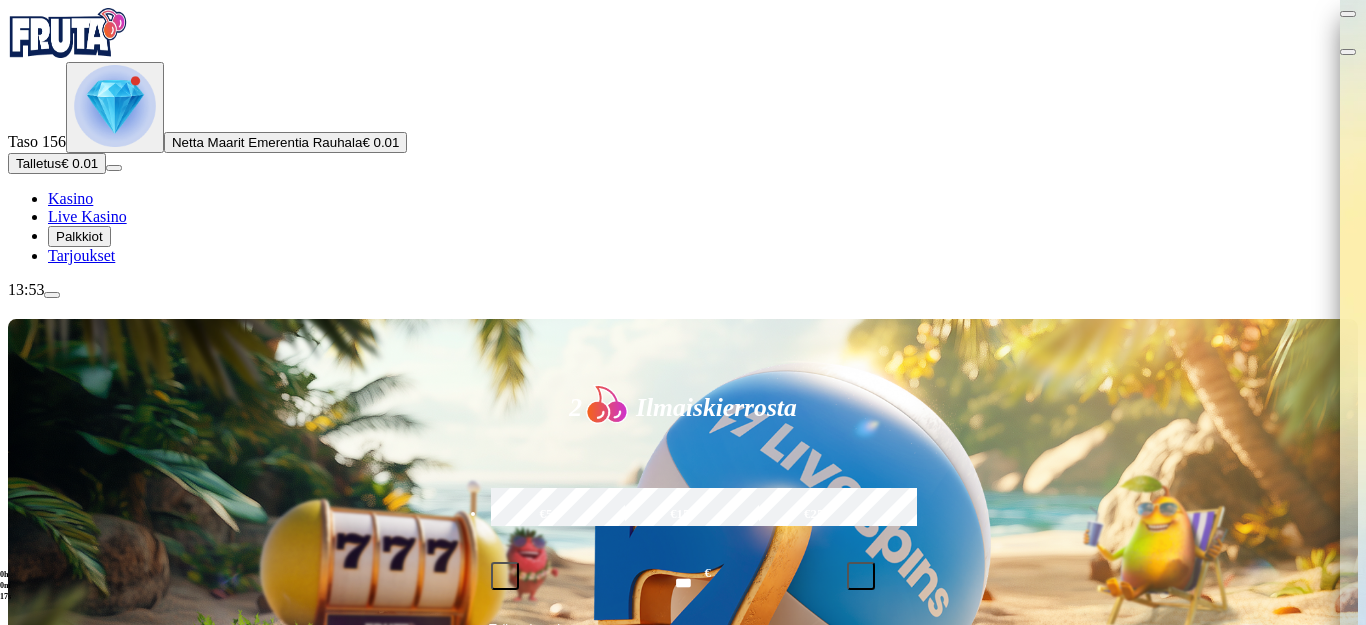 scroll, scrollTop: 0, scrollLeft: 0, axis: both 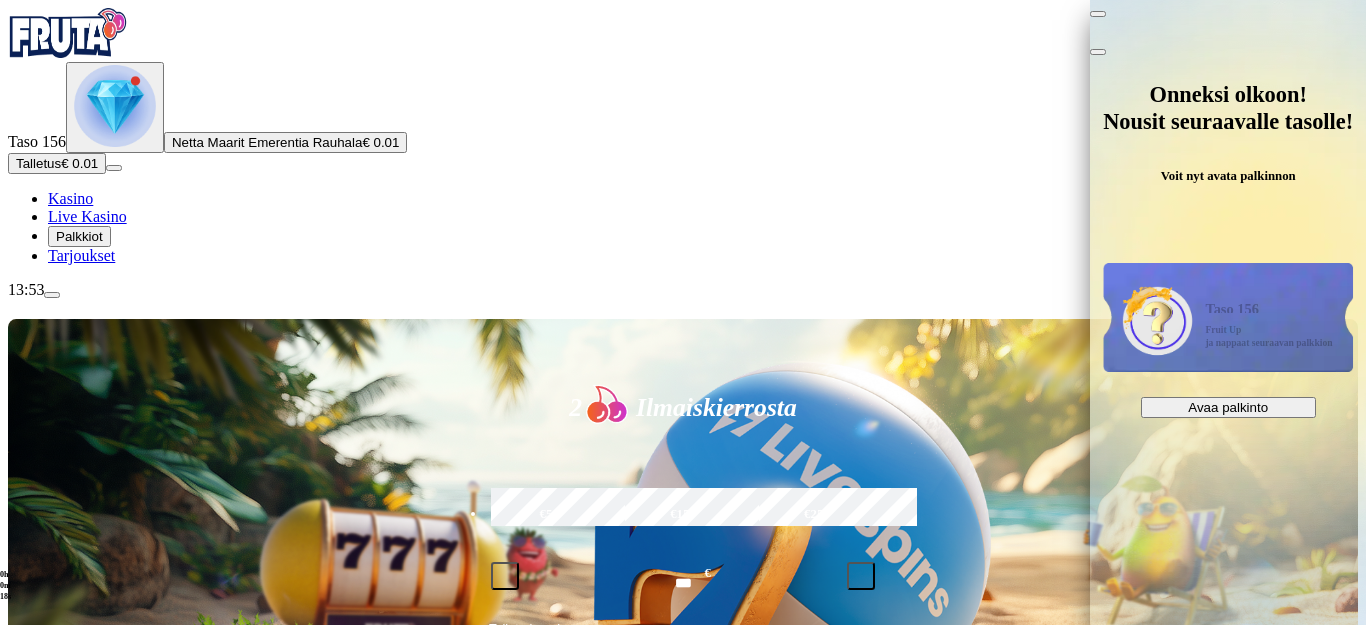 click on "Onneksi olkoon! Nousit seuraavalle tasolle! Voit nyt avata palkinnon Taso 156 Fruit Up   ja nappaat seuraavan palkkion Avaa palkinto" at bounding box center (1228, 340) 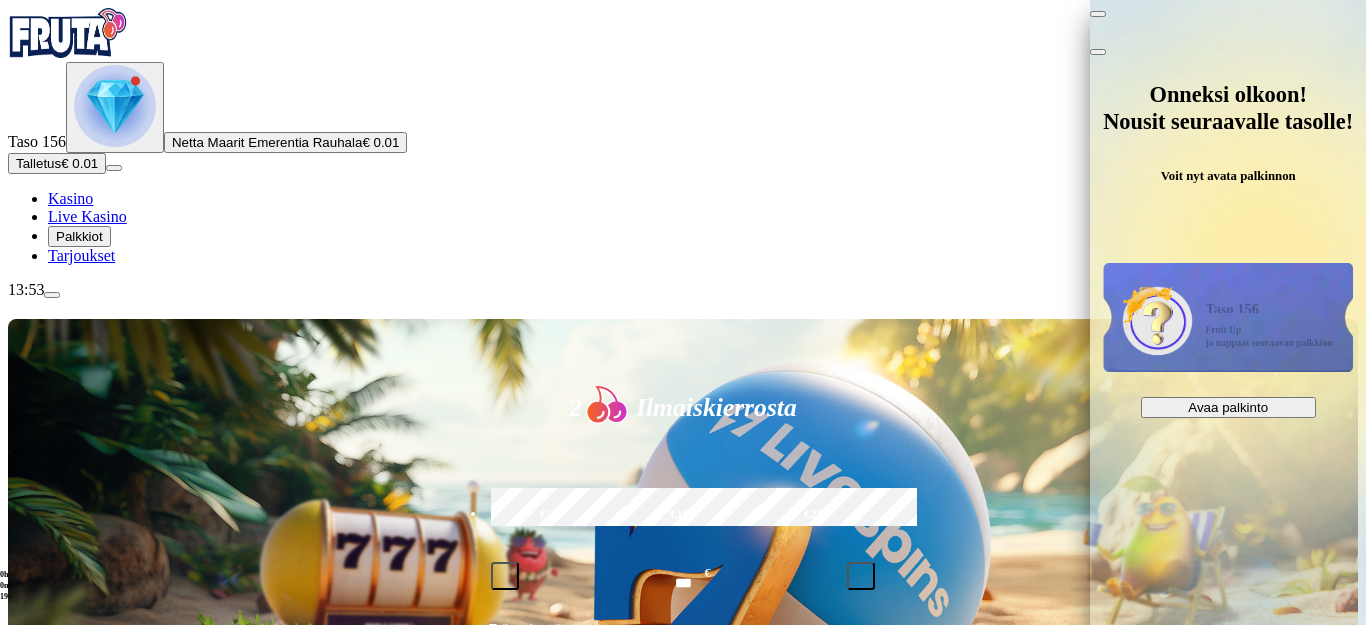 click on "Avaa palkinto" at bounding box center [1228, 407] 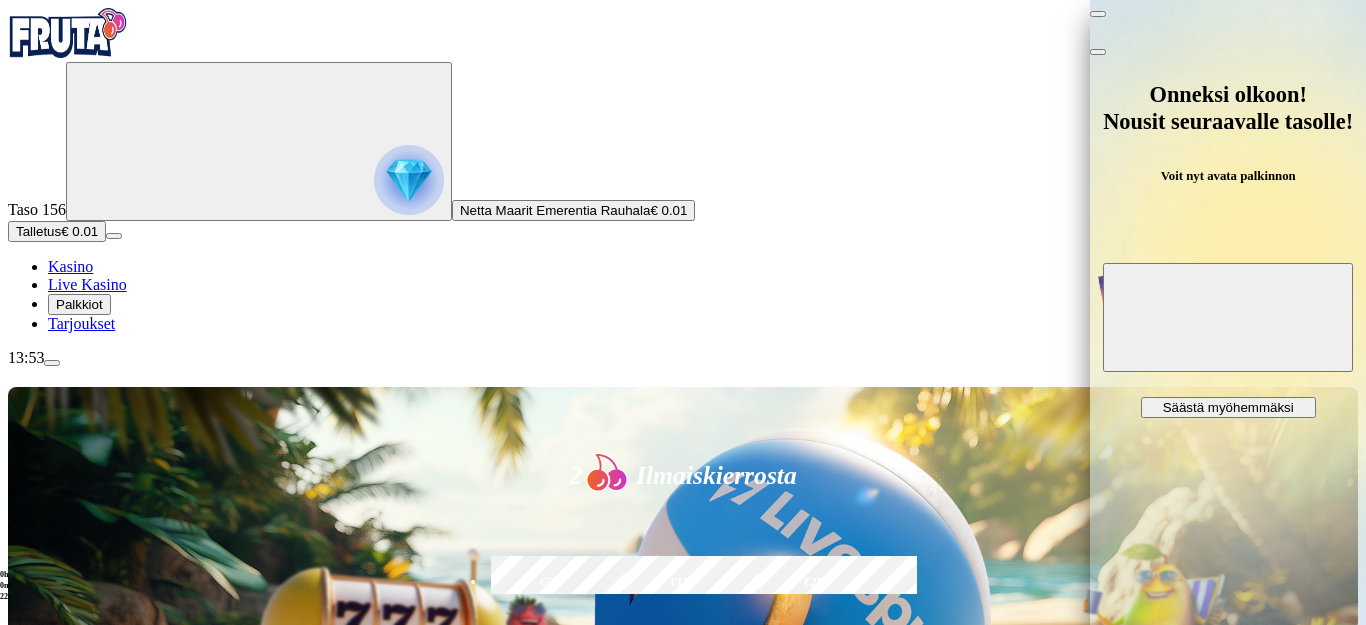 click at bounding box center [1228, 317] 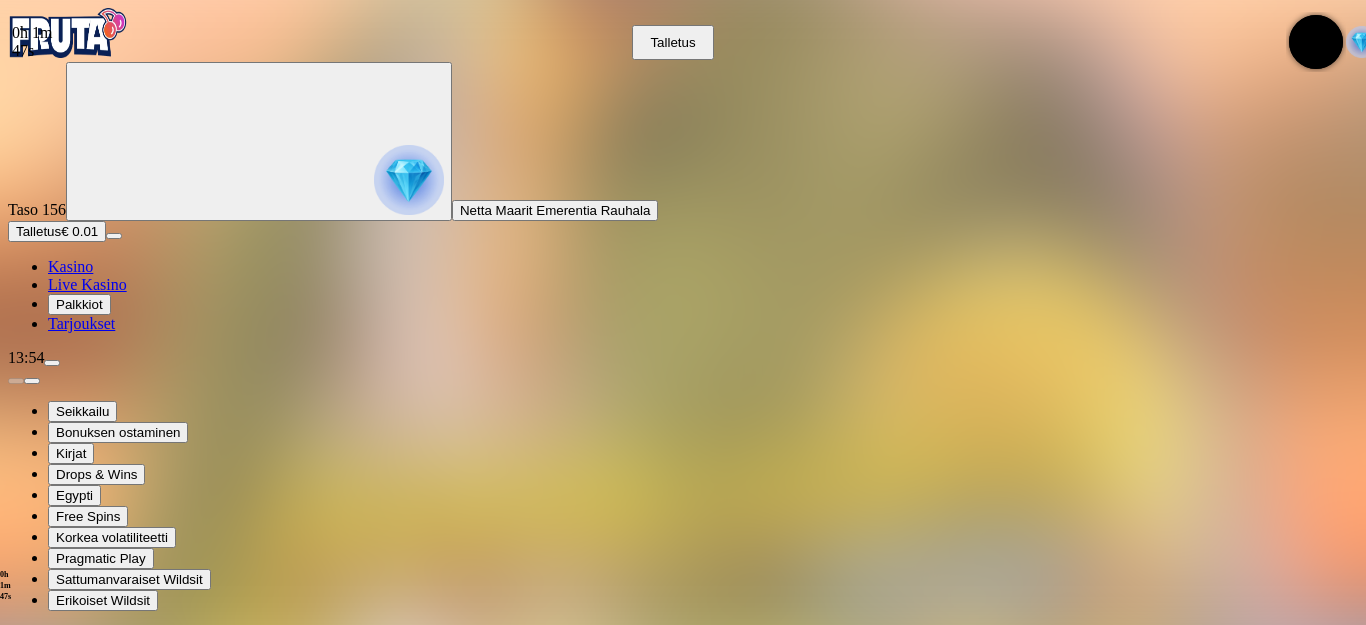 click on "Palkkiot" at bounding box center [79, 304] 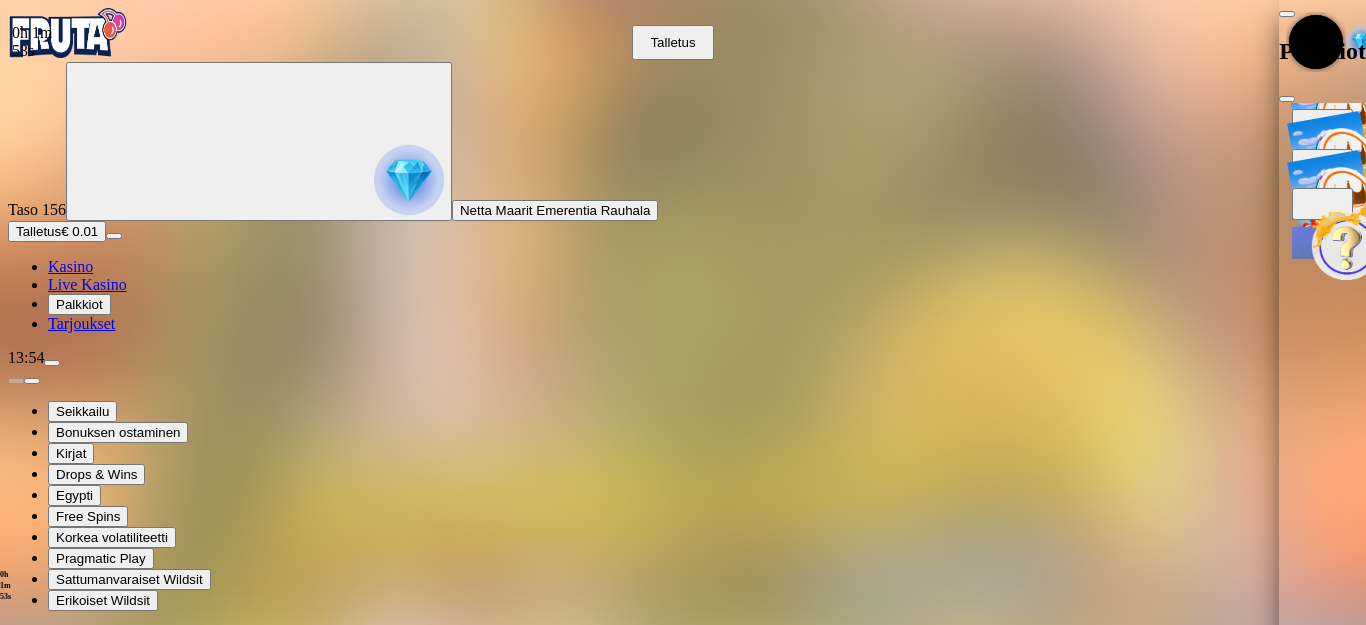 scroll, scrollTop: 93, scrollLeft: 0, axis: vertical 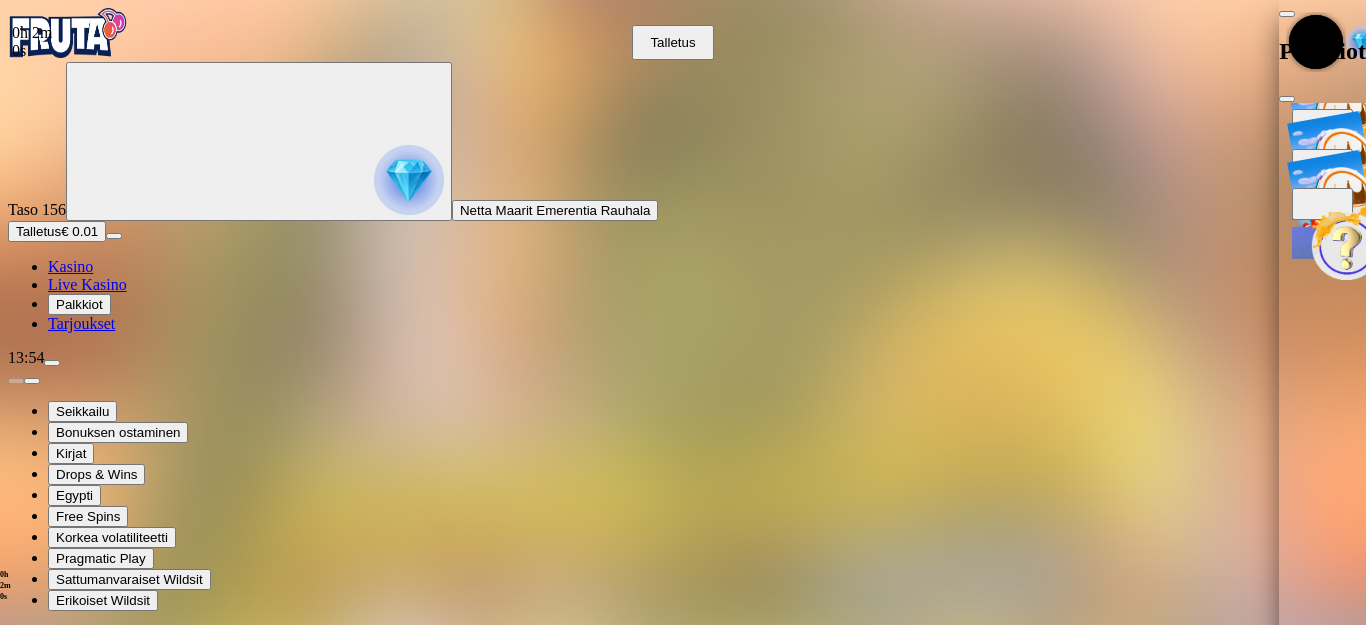 type 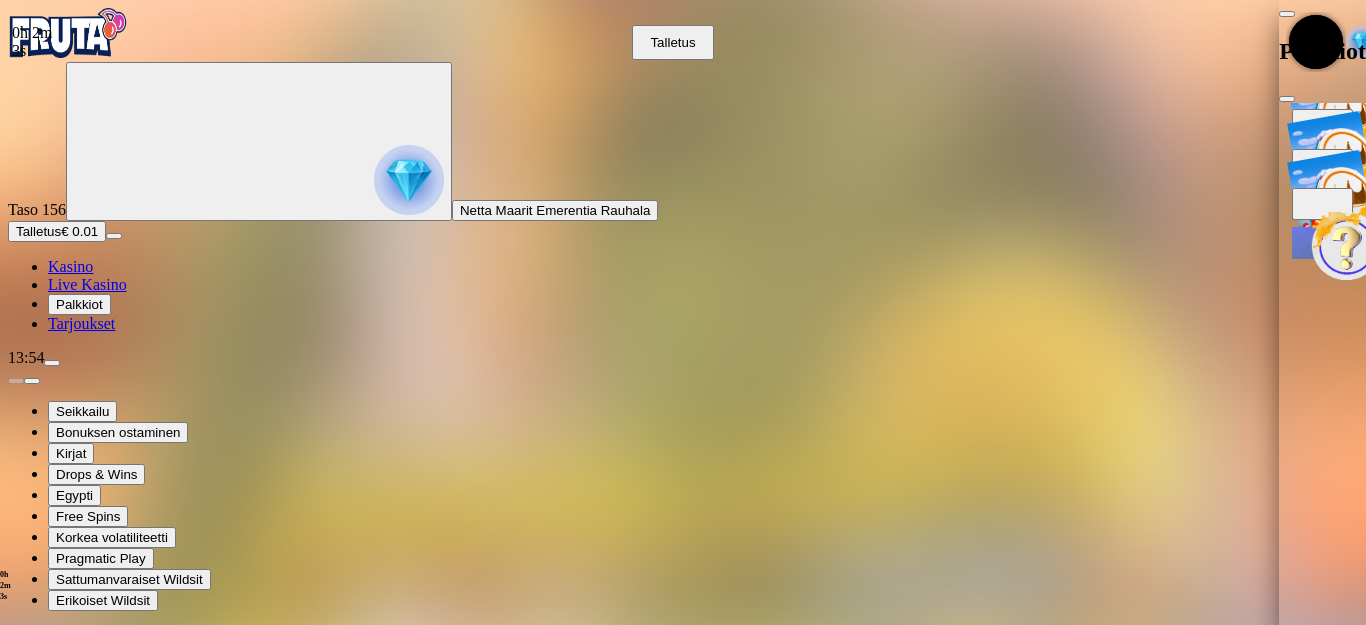 click on "Fruit Up   ja nappaat seuraavan palkkion" at bounding box center (1420, 256) 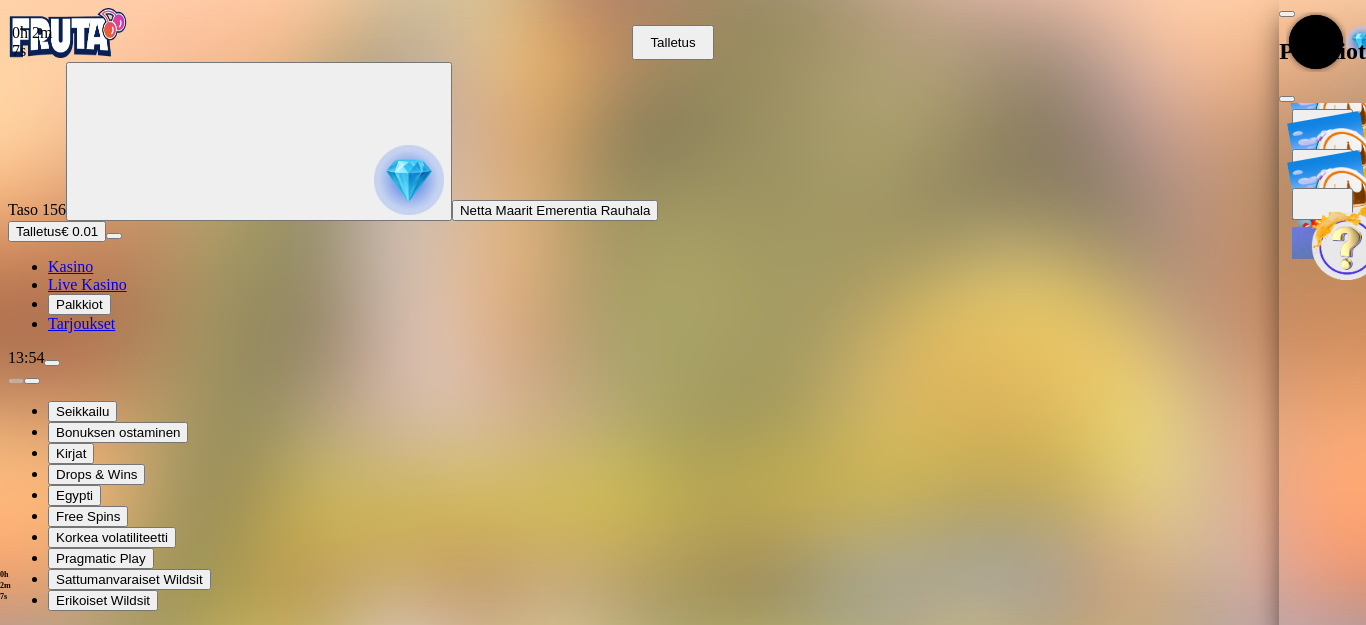 scroll, scrollTop: 0, scrollLeft: 0, axis: both 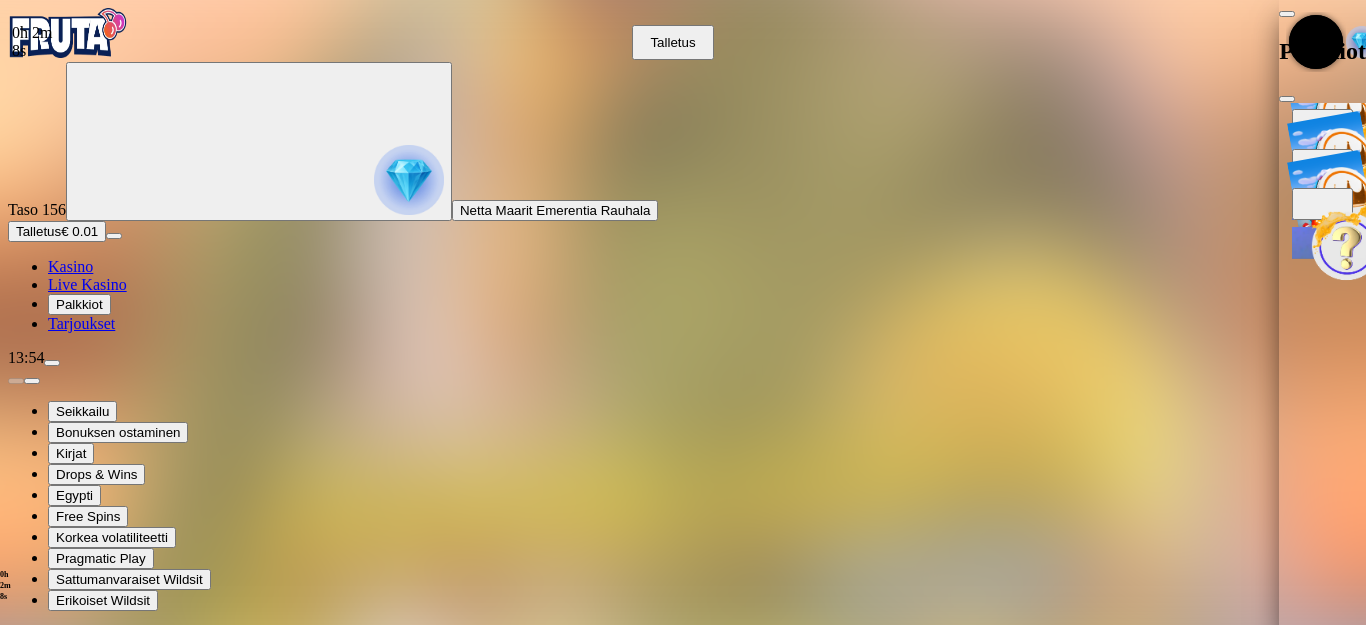 click on "Palkkiot" at bounding box center (1322, 51) 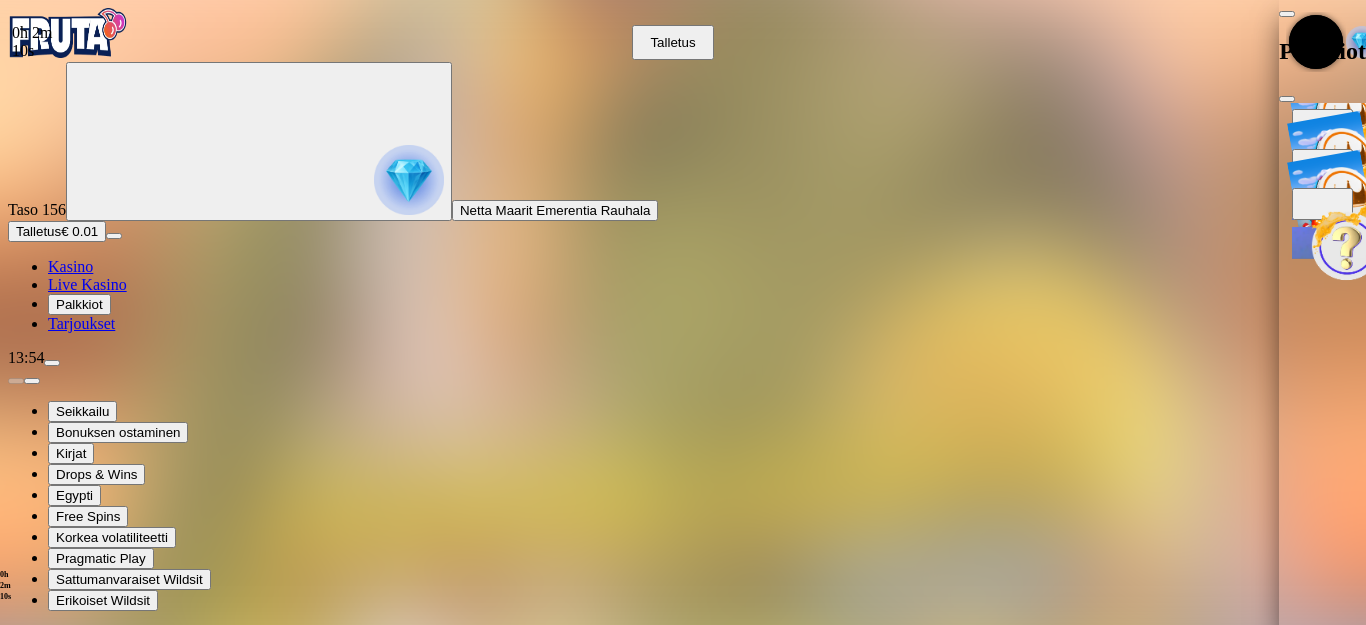scroll, scrollTop: 93, scrollLeft: 0, axis: vertical 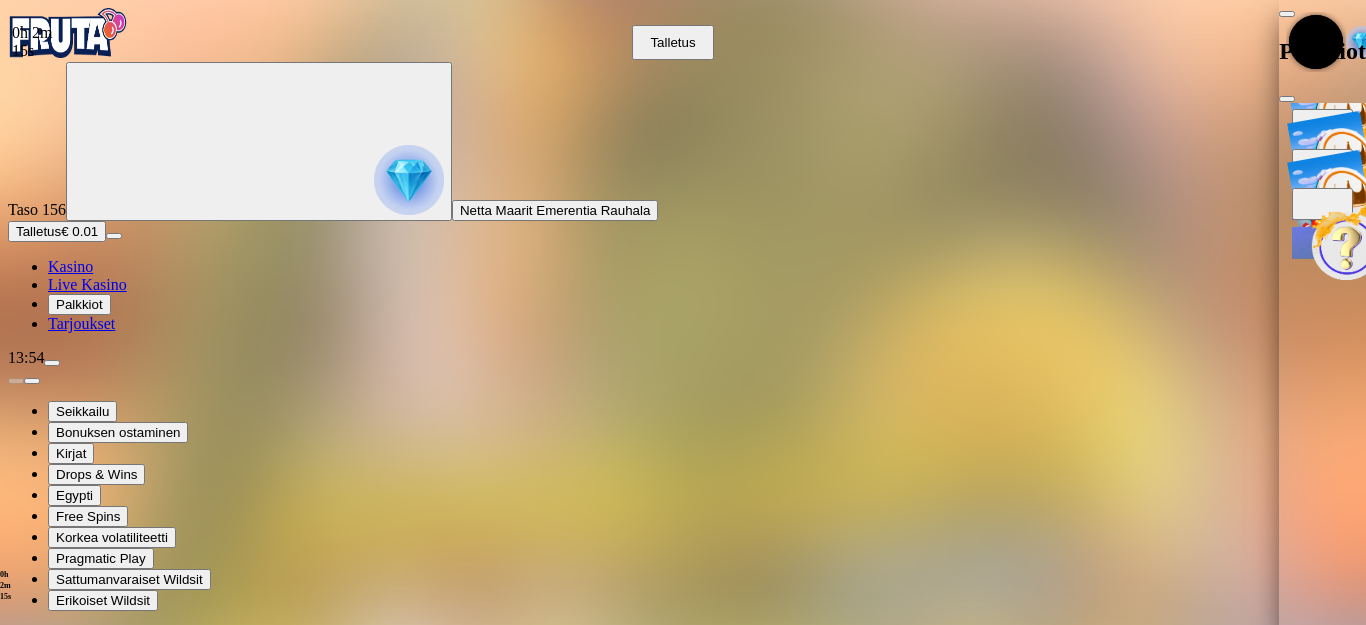 click at bounding box center [1366, 312] 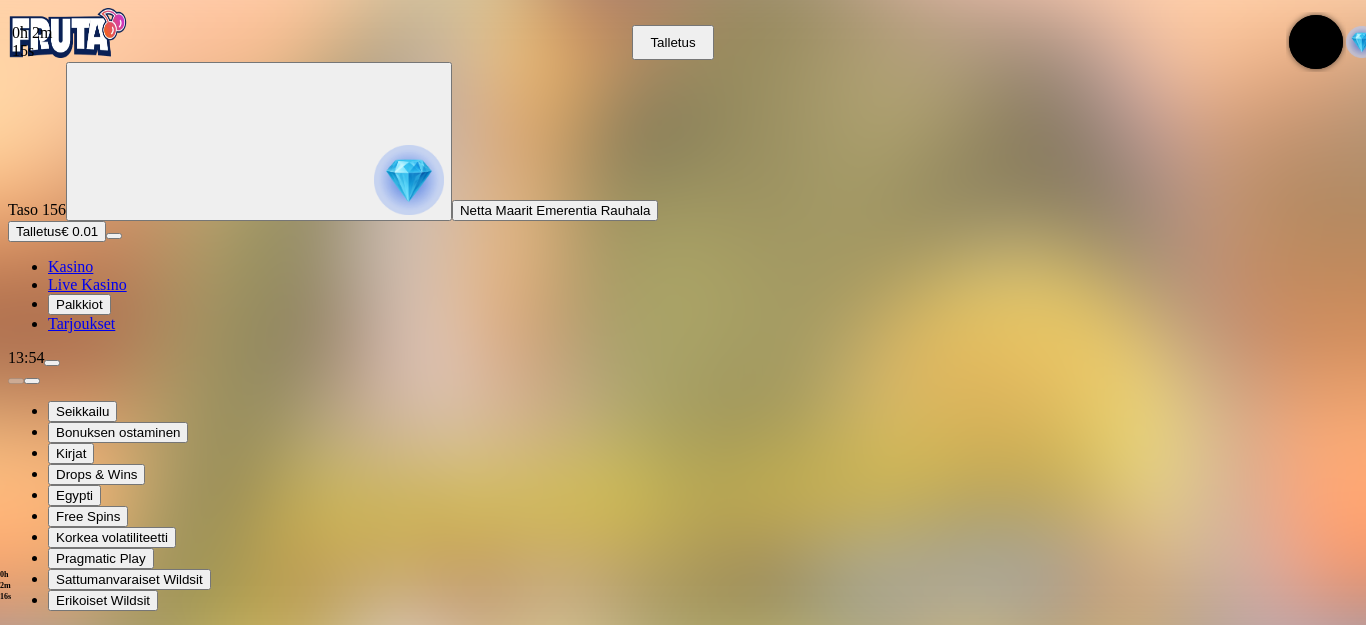 click at bounding box center (1372, 1242) 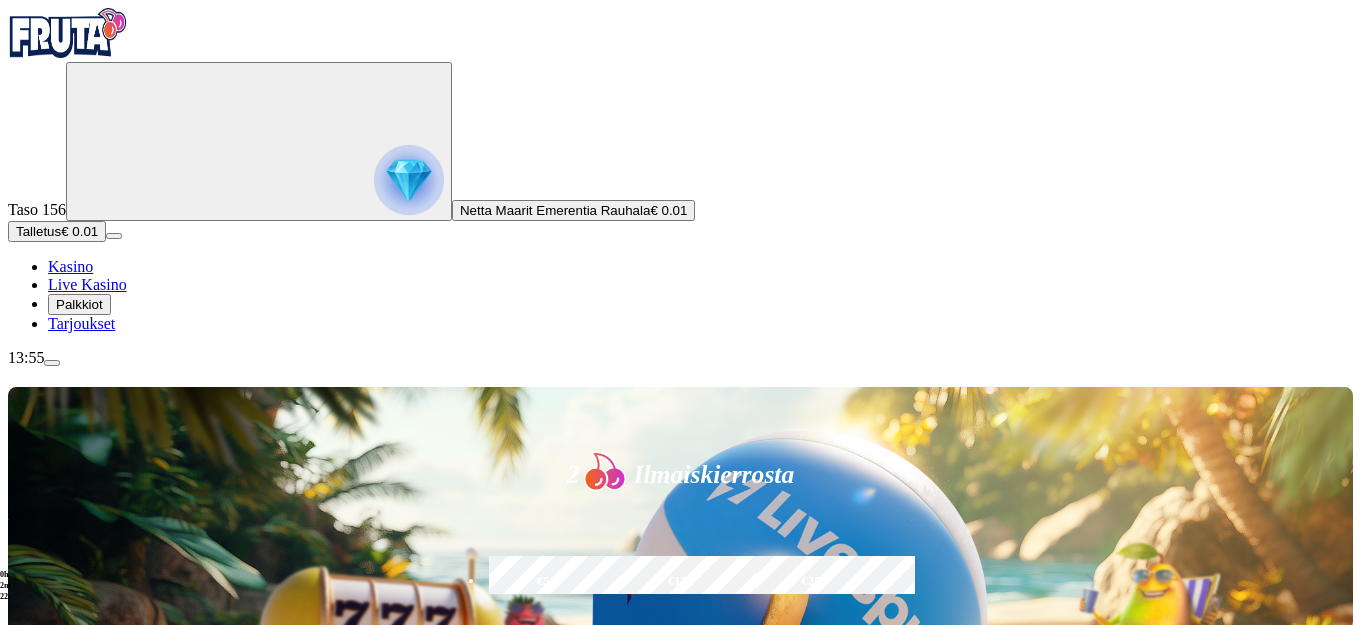 click on "Palkkiot" at bounding box center [79, 304] 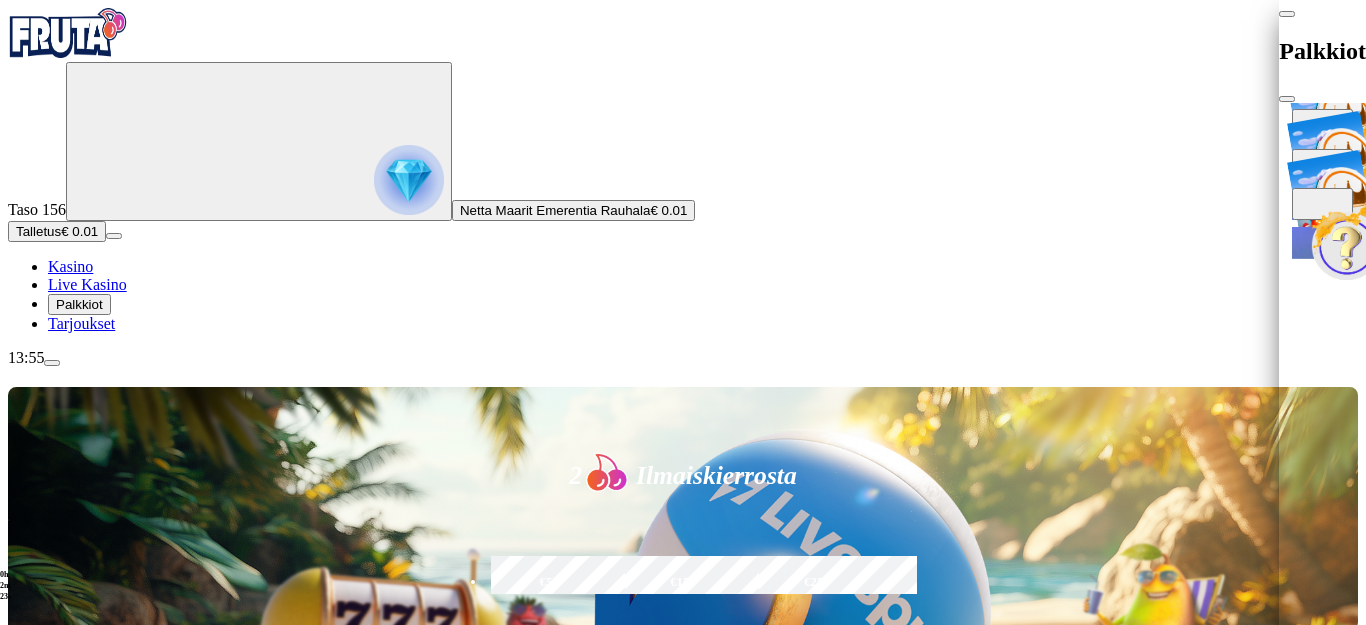 type 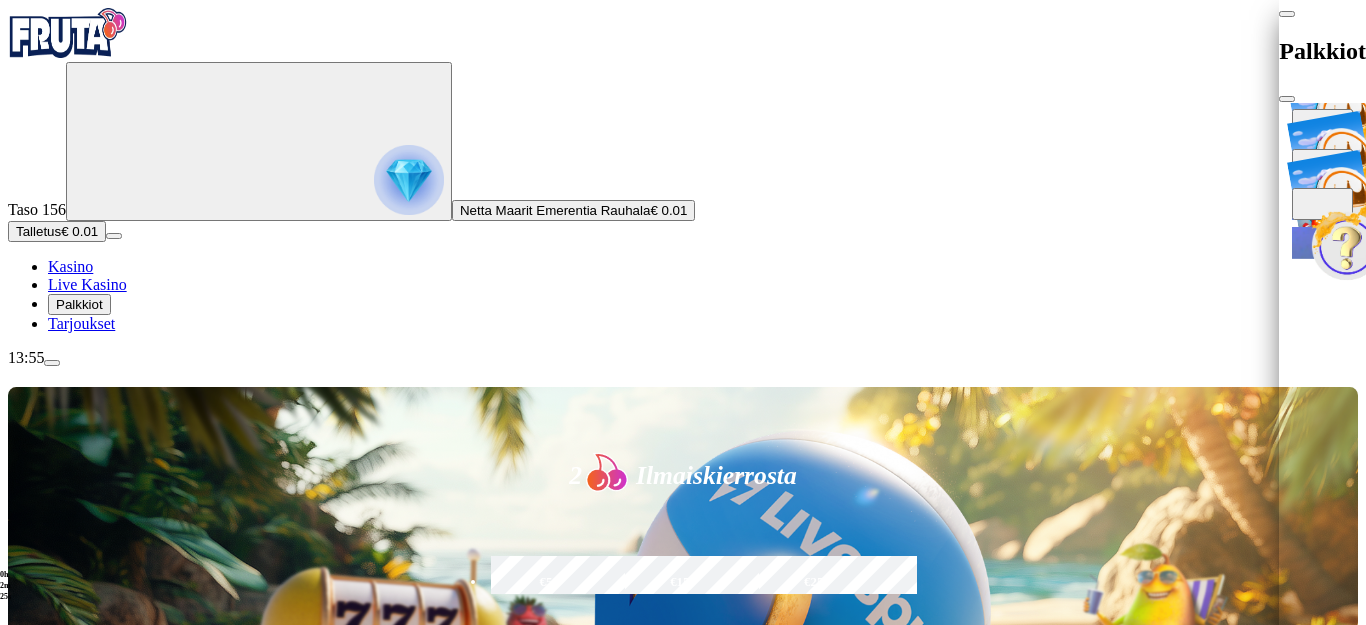 click on "Taso 157 Fruit Up   ja nappaat seuraavan palkkion" at bounding box center [1420, 247] 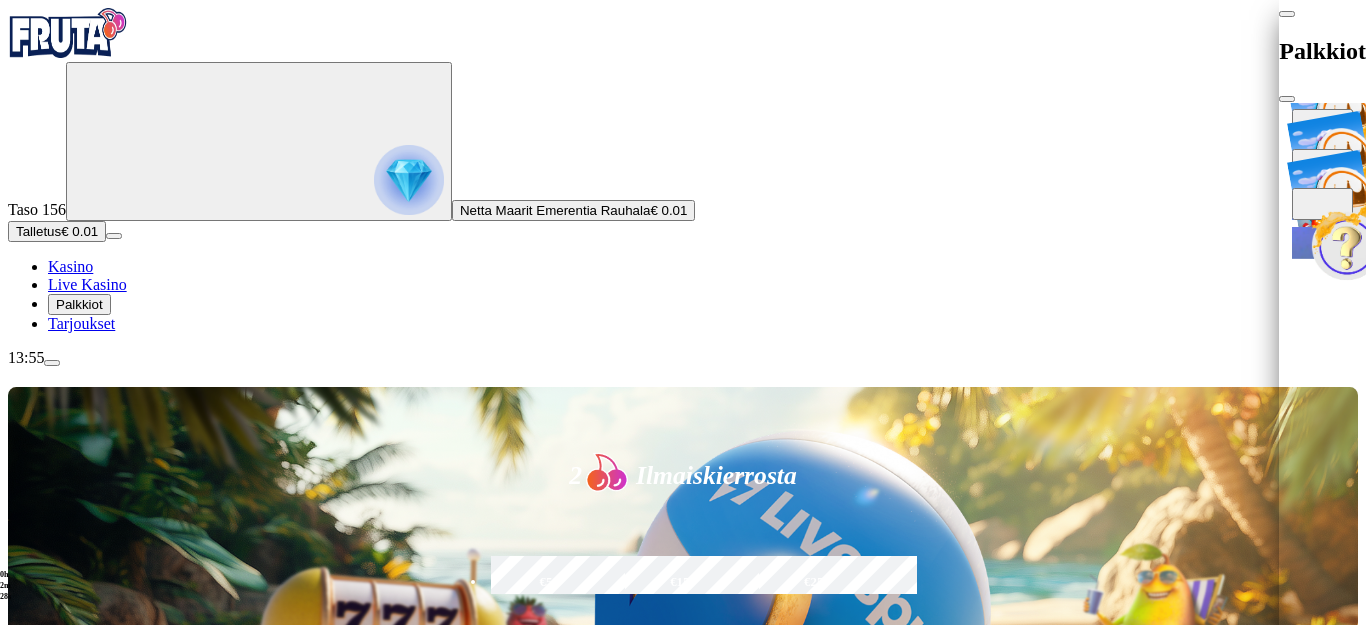 scroll, scrollTop: 93, scrollLeft: 0, axis: vertical 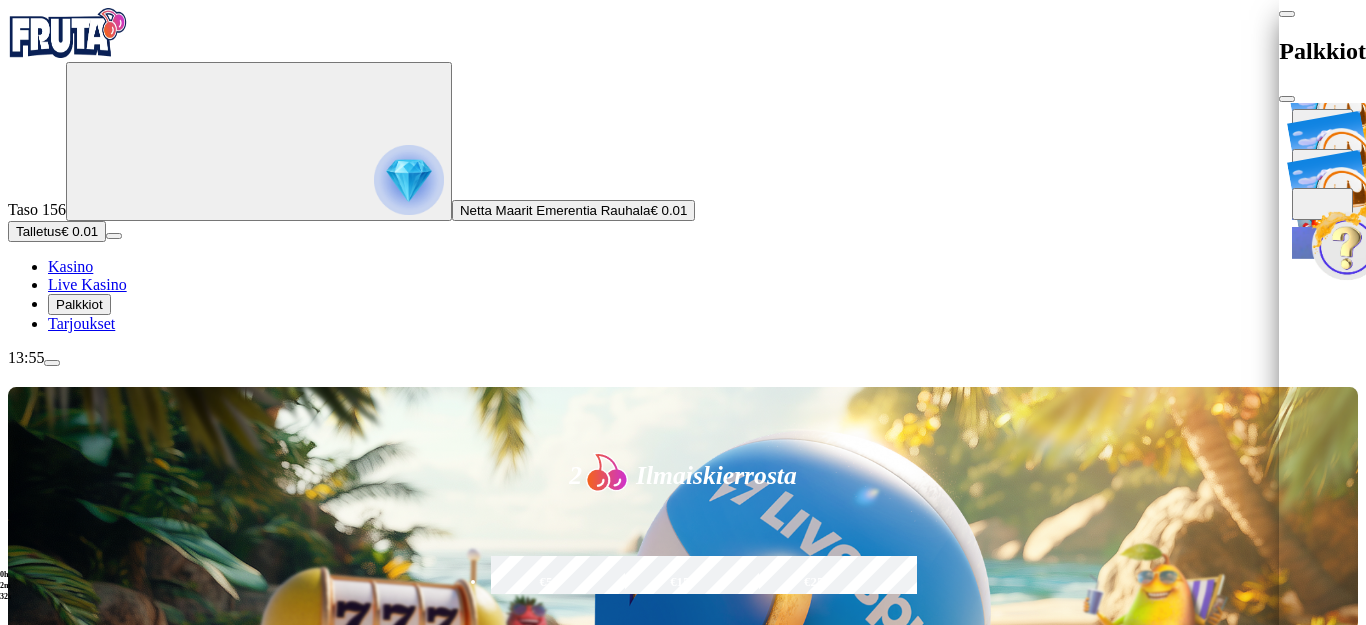 click on "Fruit Up   ja nappaat seuraavan palkkion" at bounding box center (1420, 256) 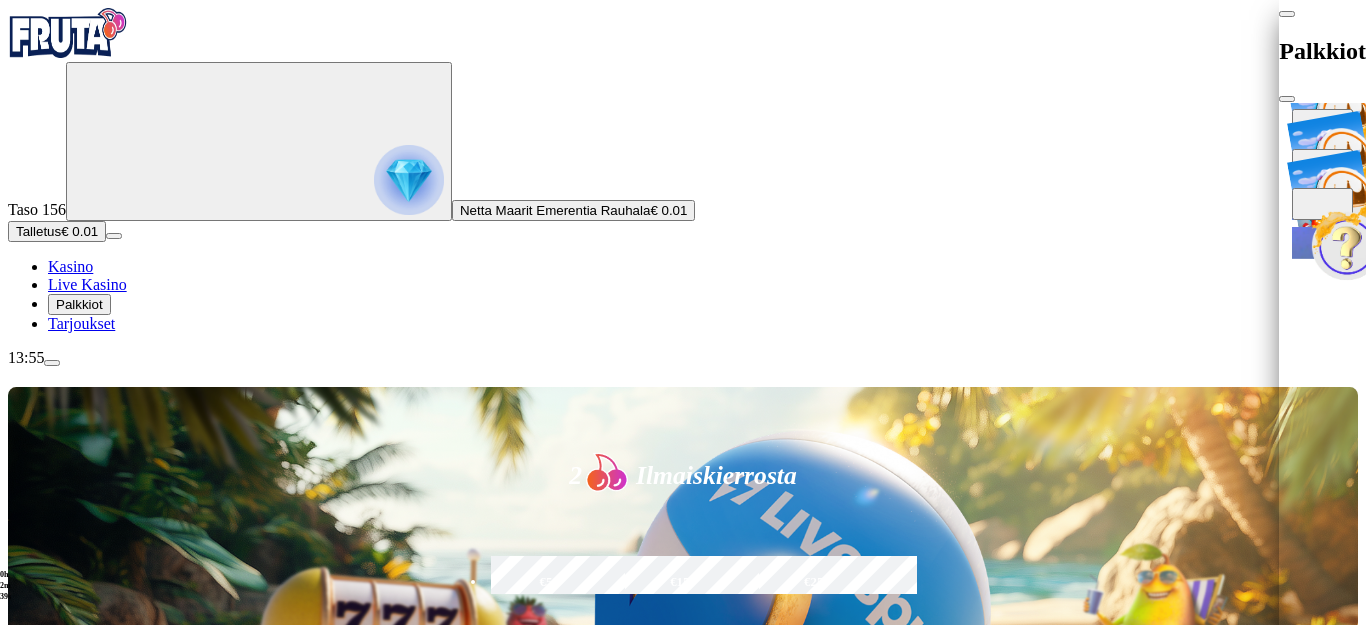 click at bounding box center (409, 180) 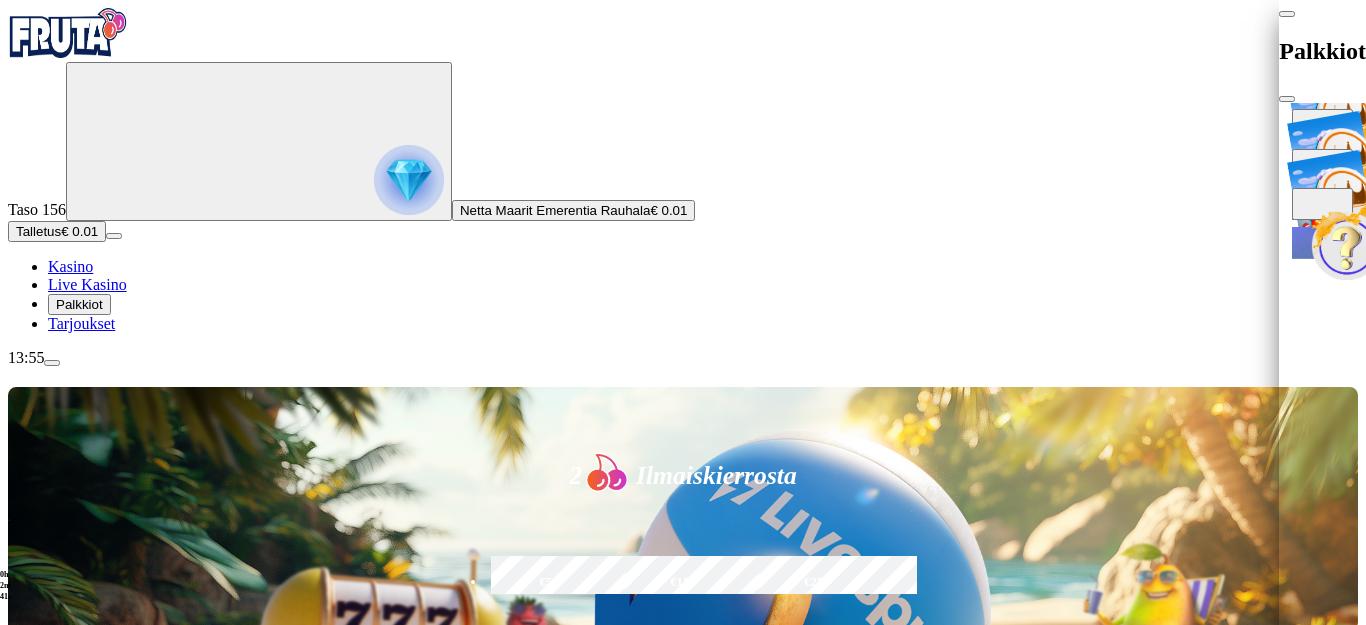 click at bounding box center (409, 180) 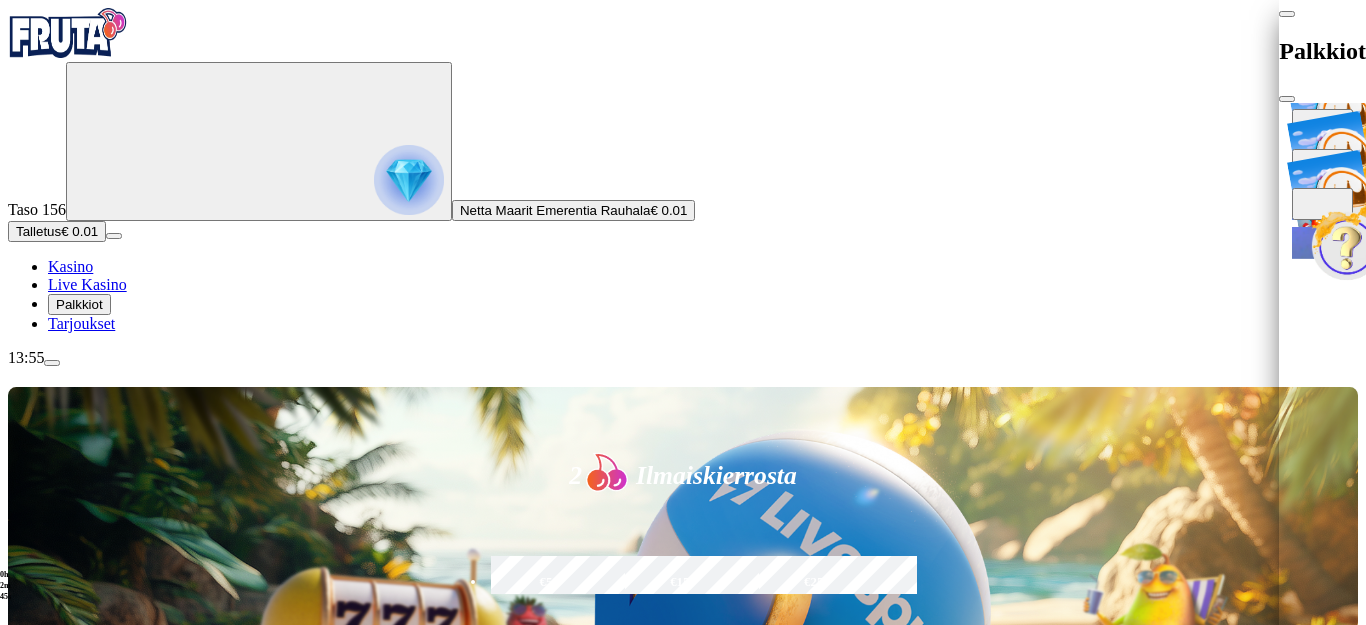 click at bounding box center [1287, 99] 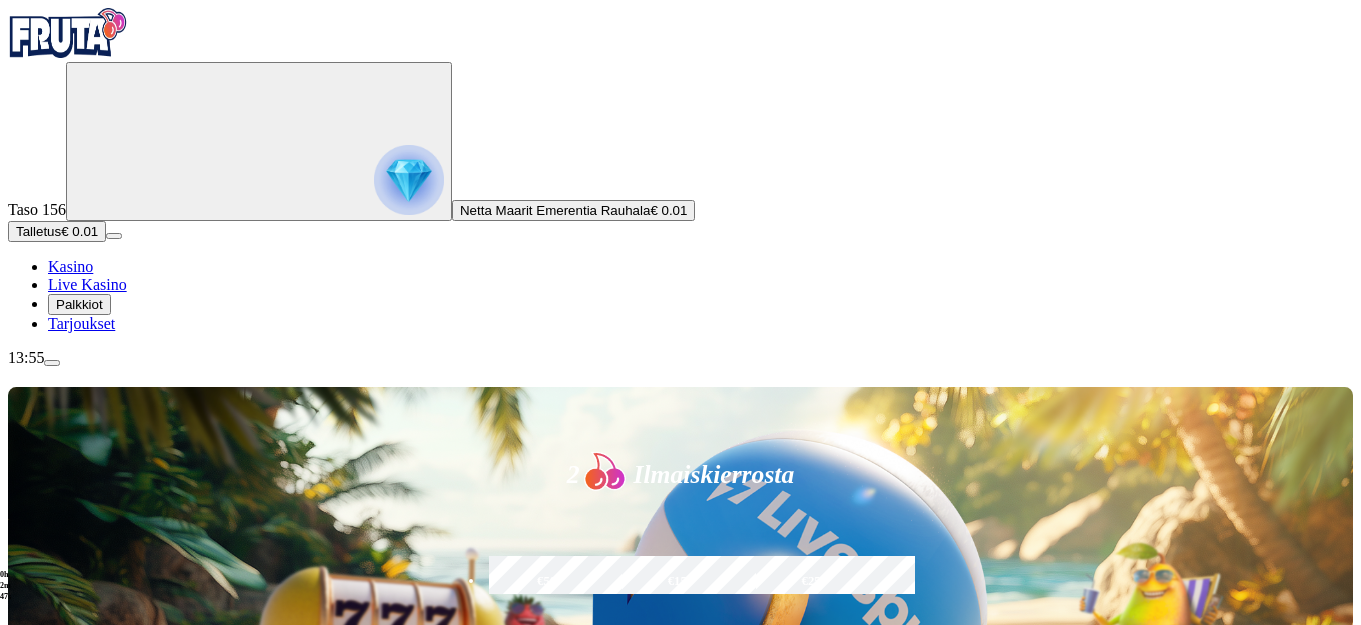 click at bounding box center [409, 180] 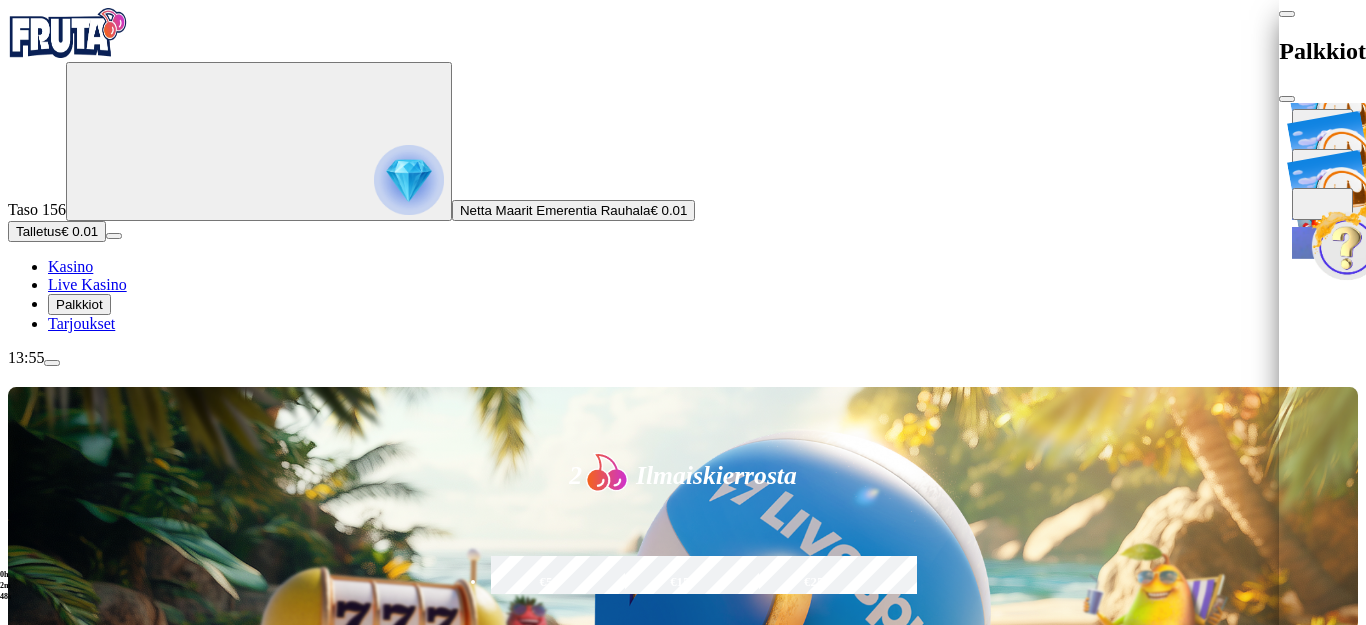 type 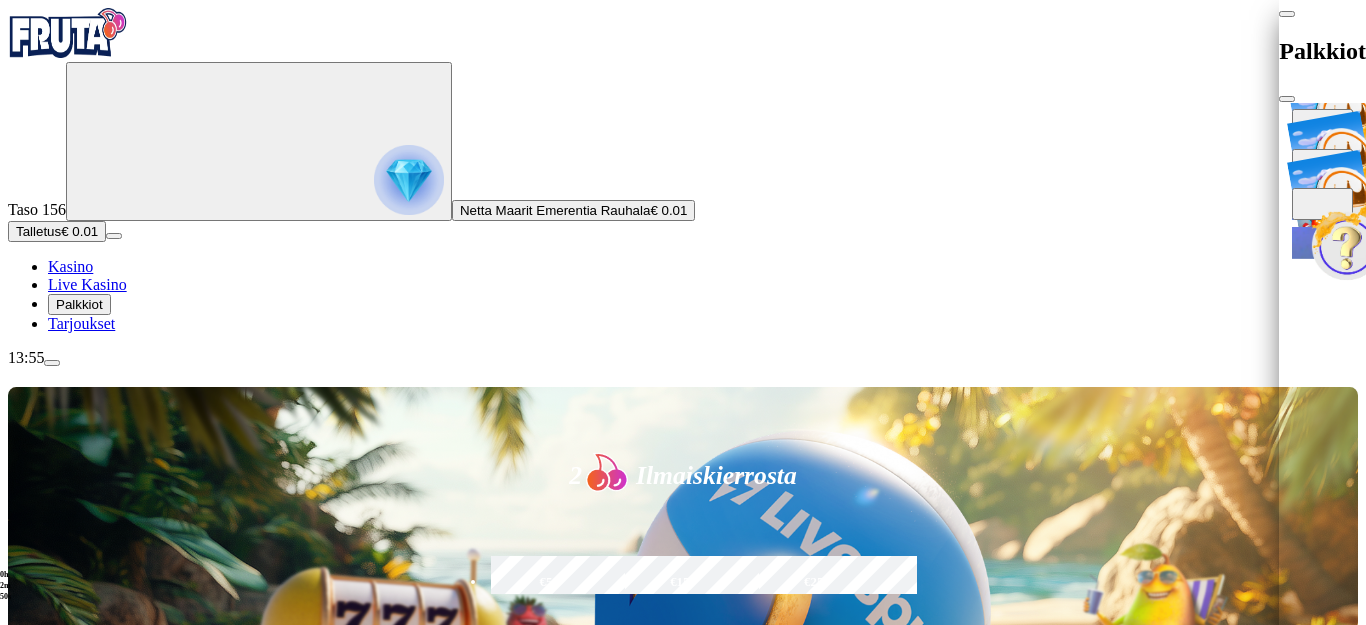 click at bounding box center (1366, 312) 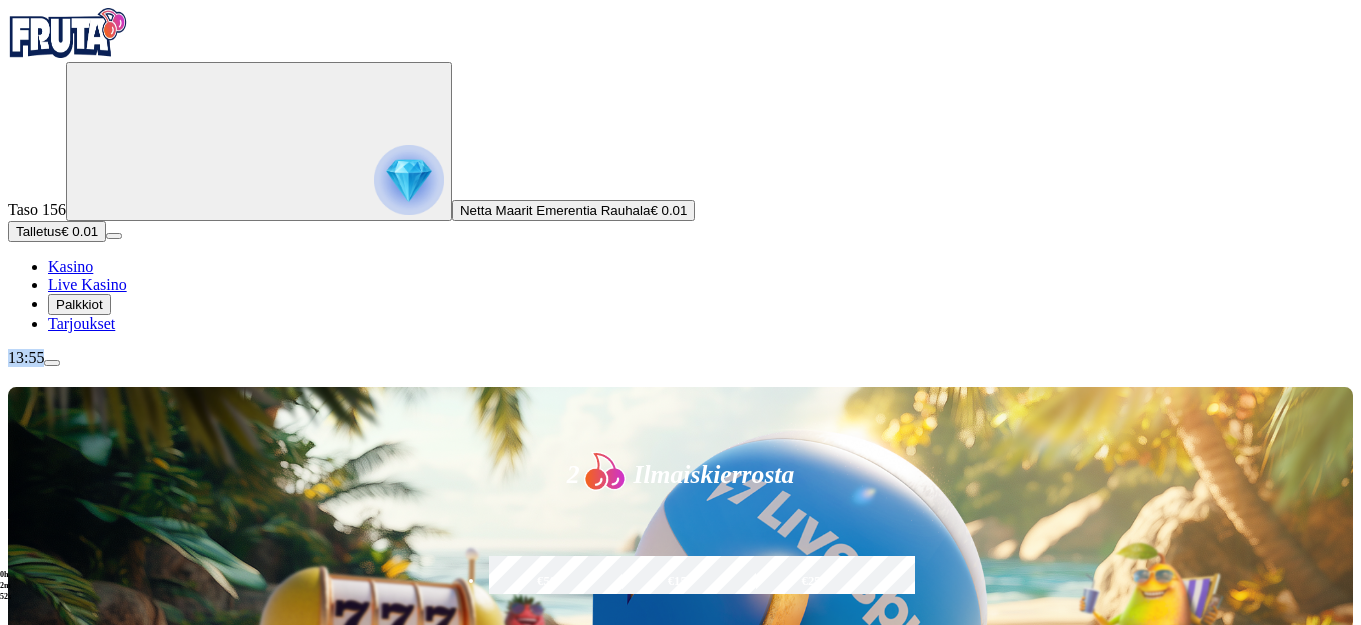 click at bounding box center (48, 1249) 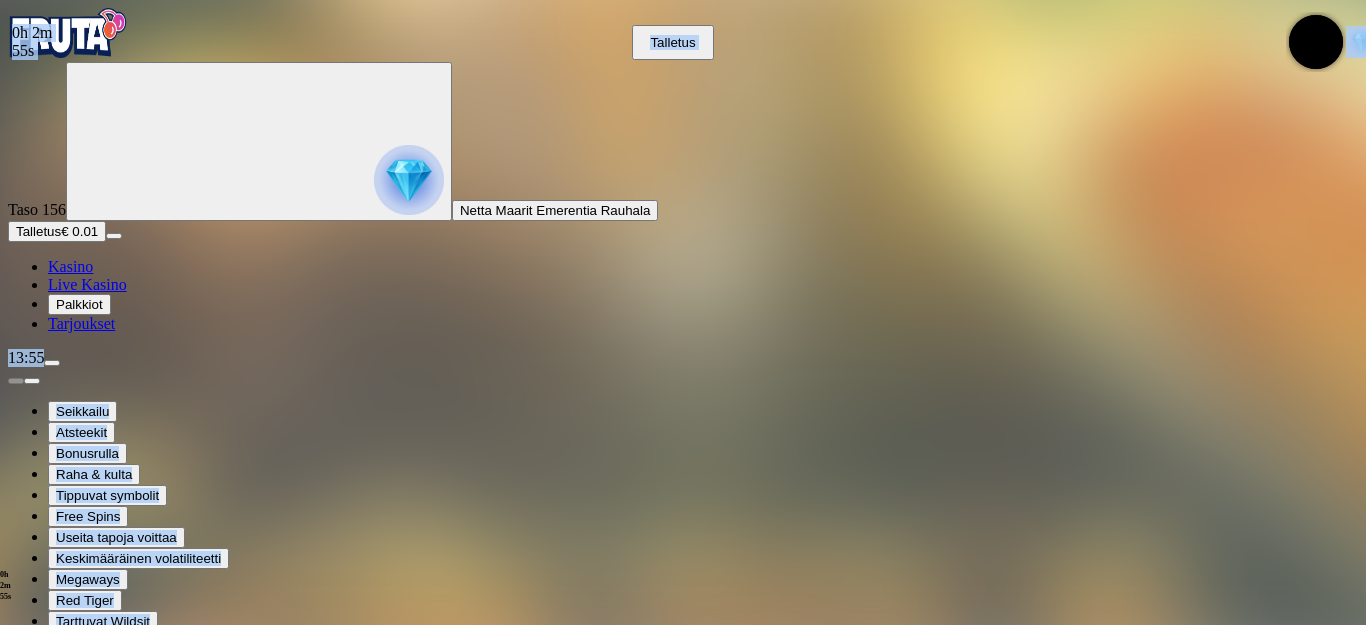 click at bounding box center [683, 1048] 